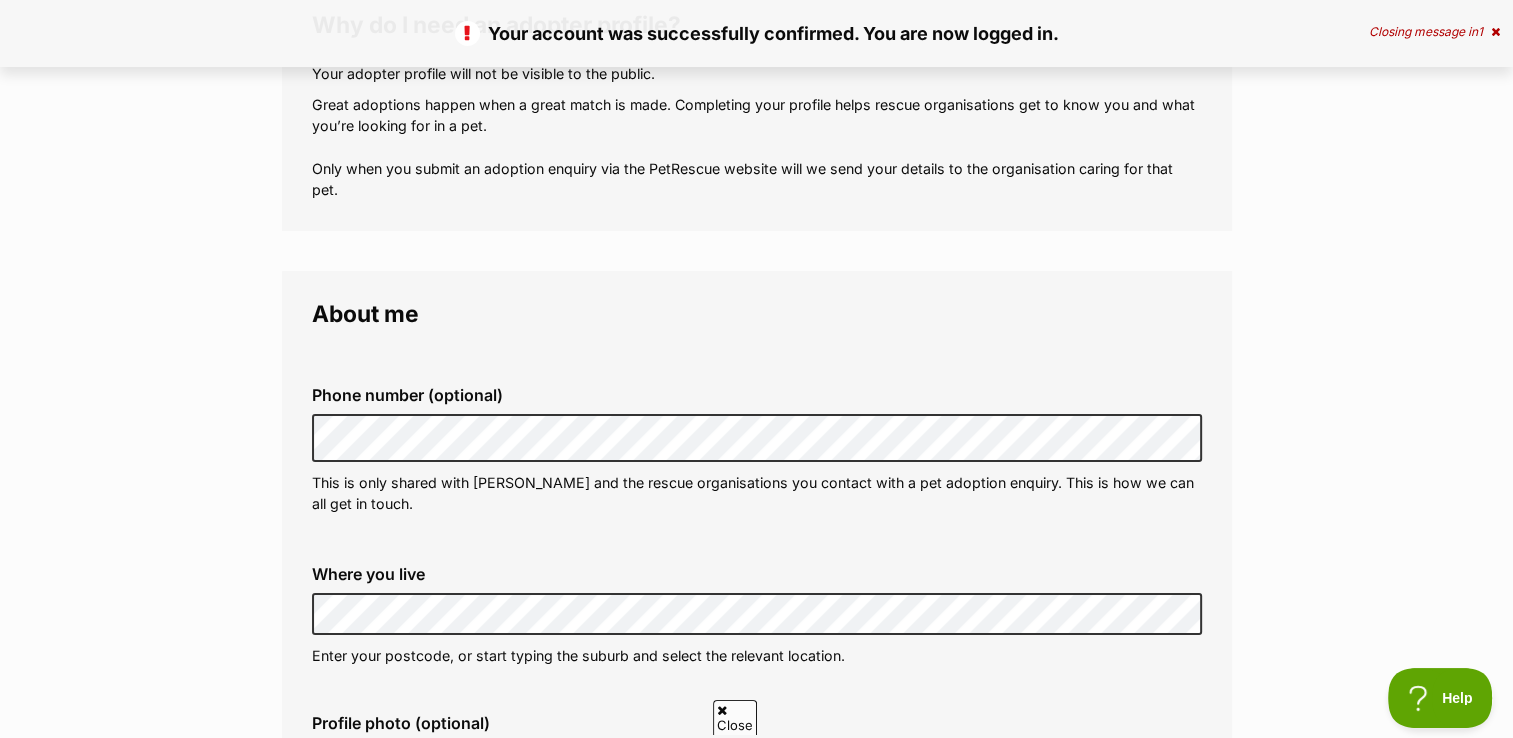 scroll, scrollTop: 400, scrollLeft: 0, axis: vertical 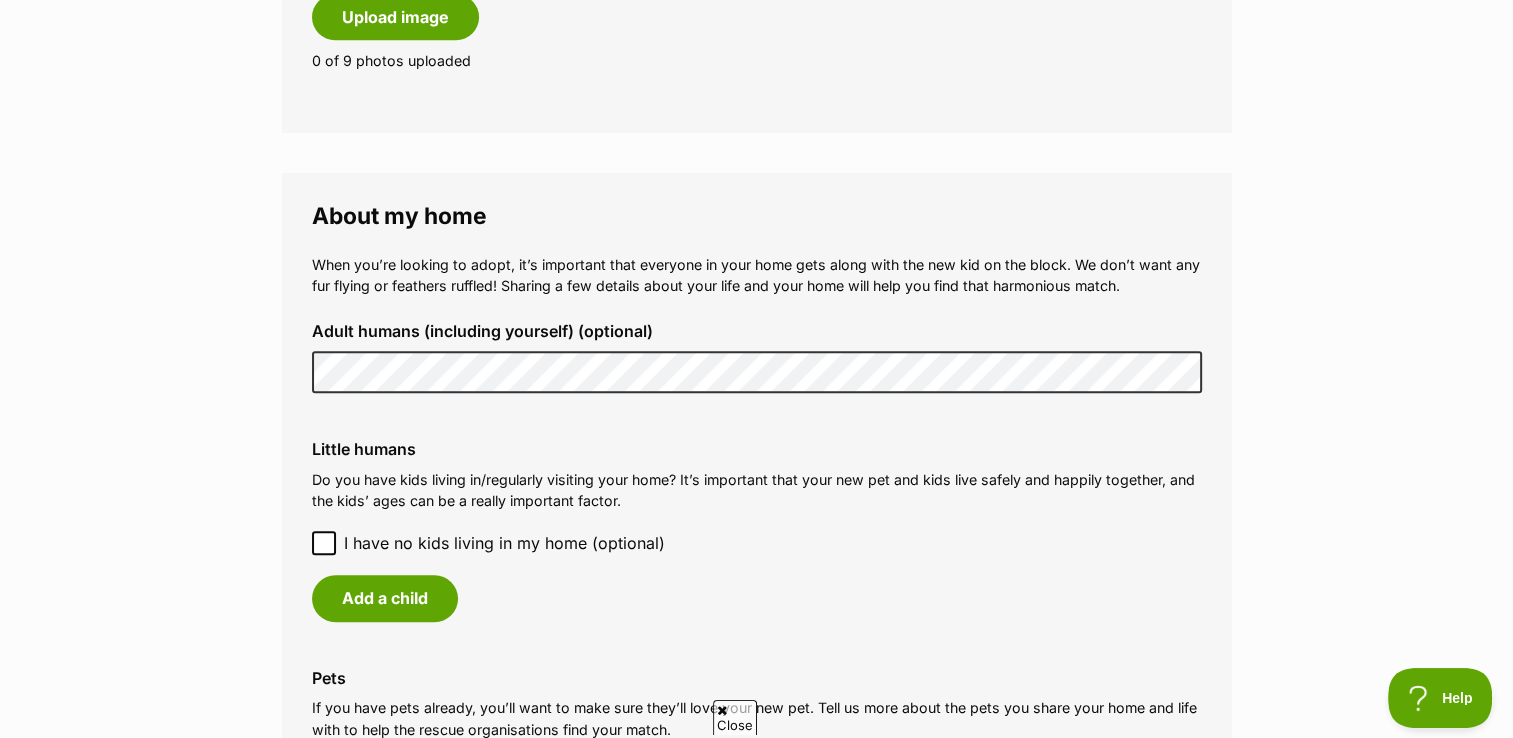 click 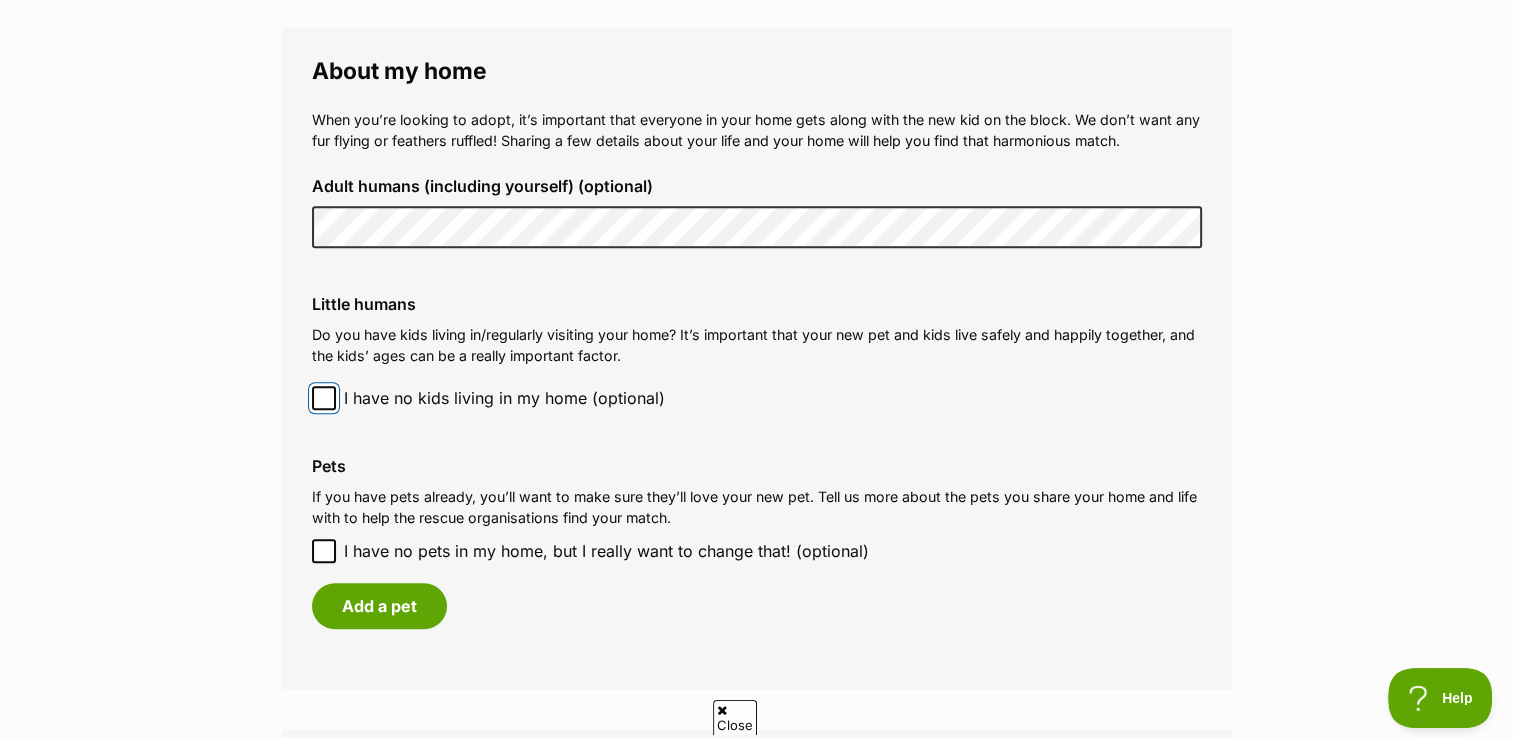 scroll, scrollTop: 1500, scrollLeft: 0, axis: vertical 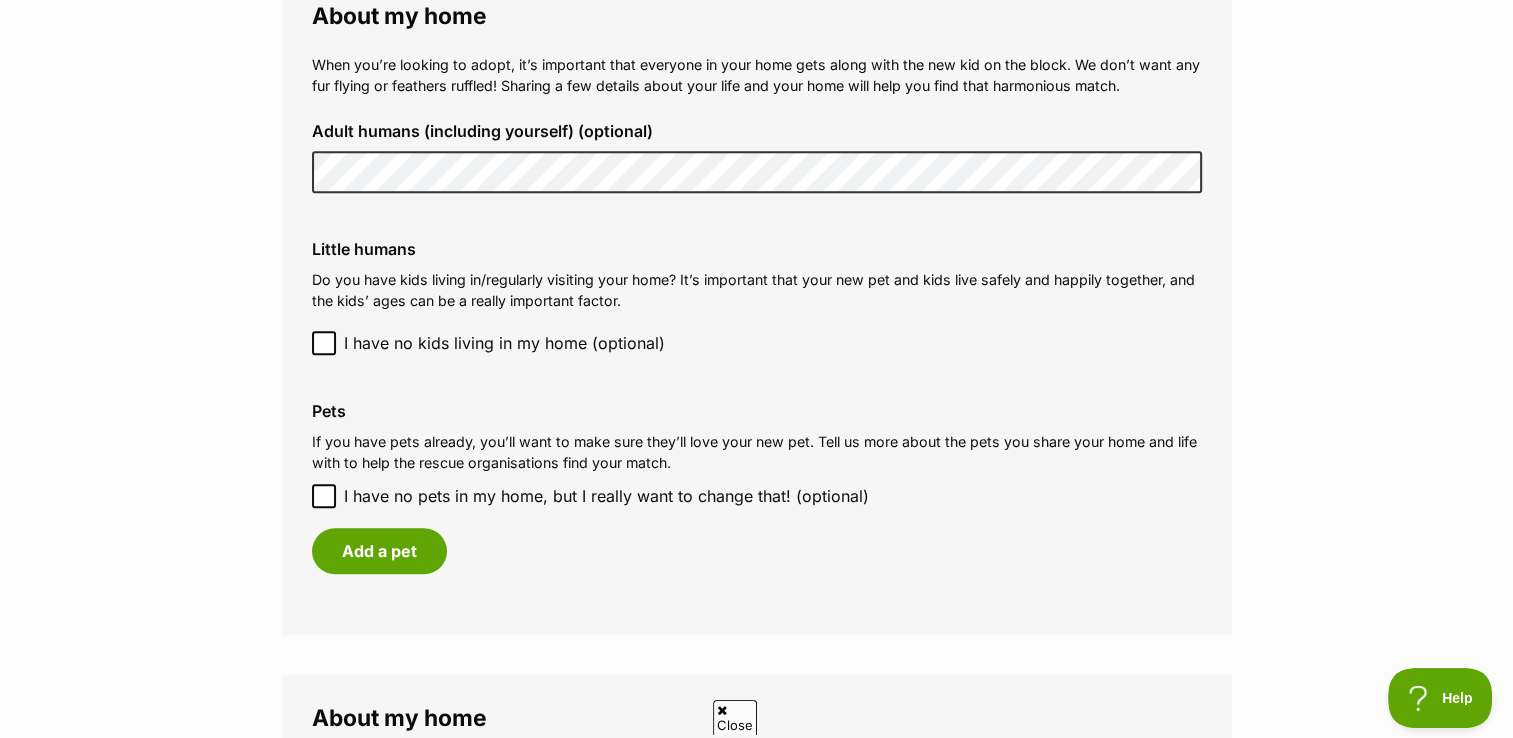 click 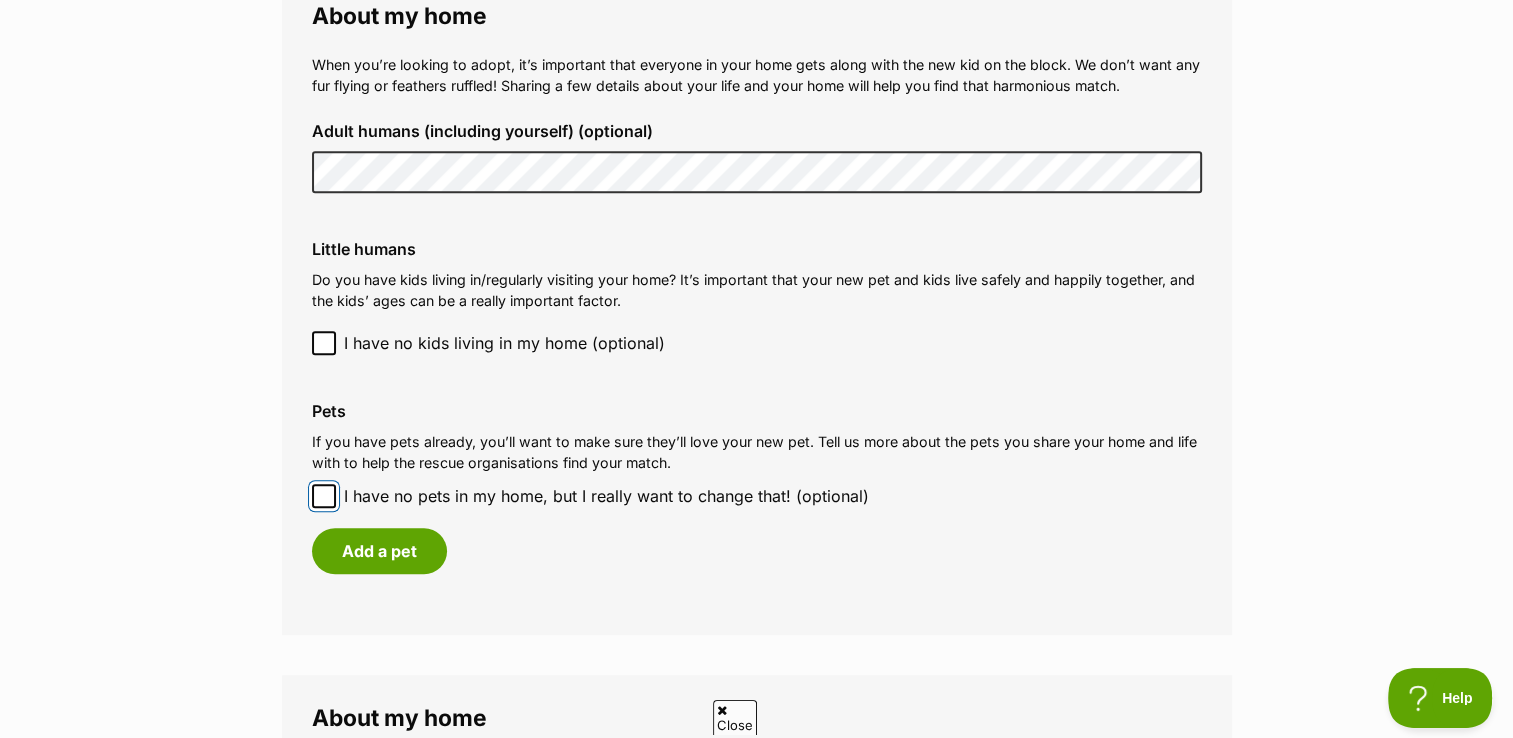 click on "I have no pets in my home, but I really want to change that! (optional)" at bounding box center (324, 496) 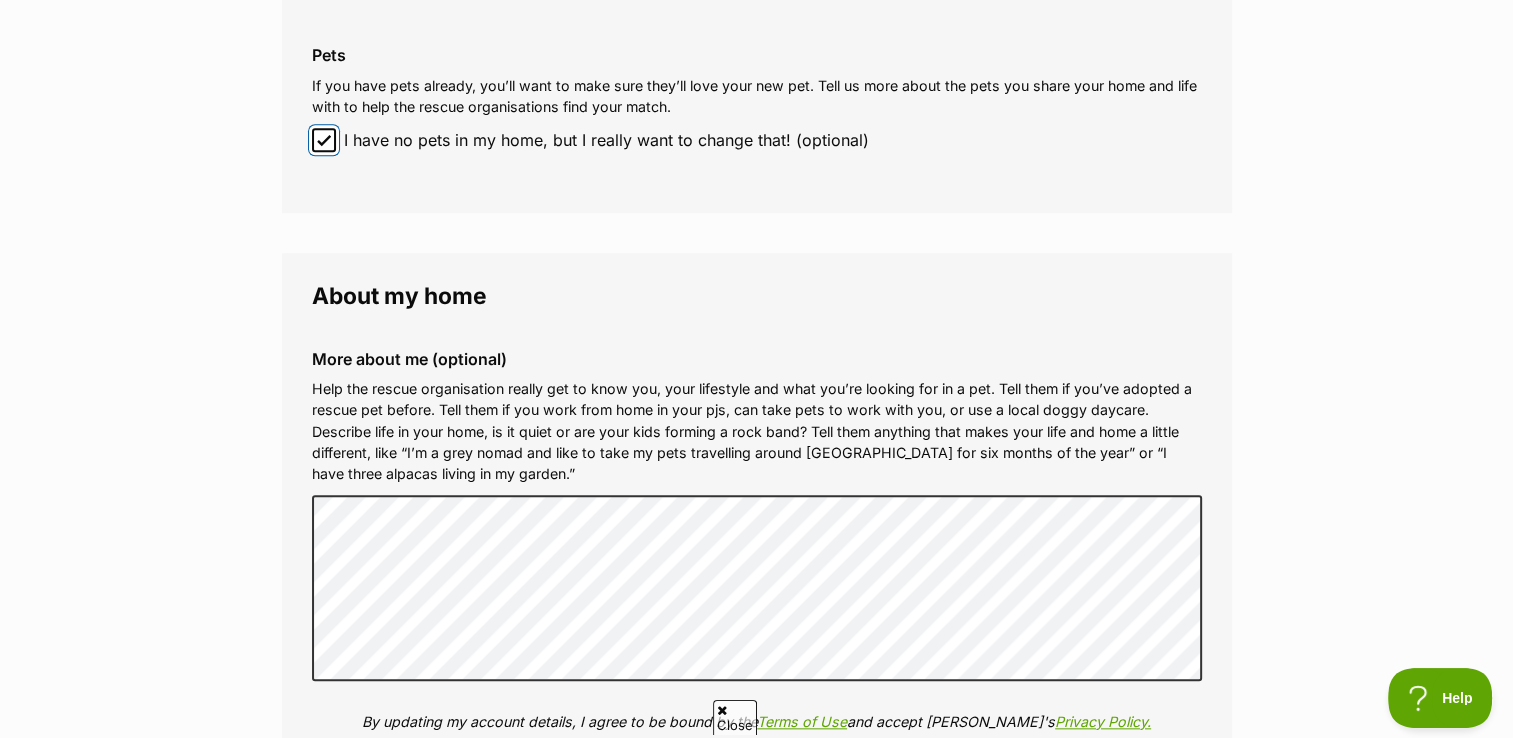 scroll, scrollTop: 1900, scrollLeft: 0, axis: vertical 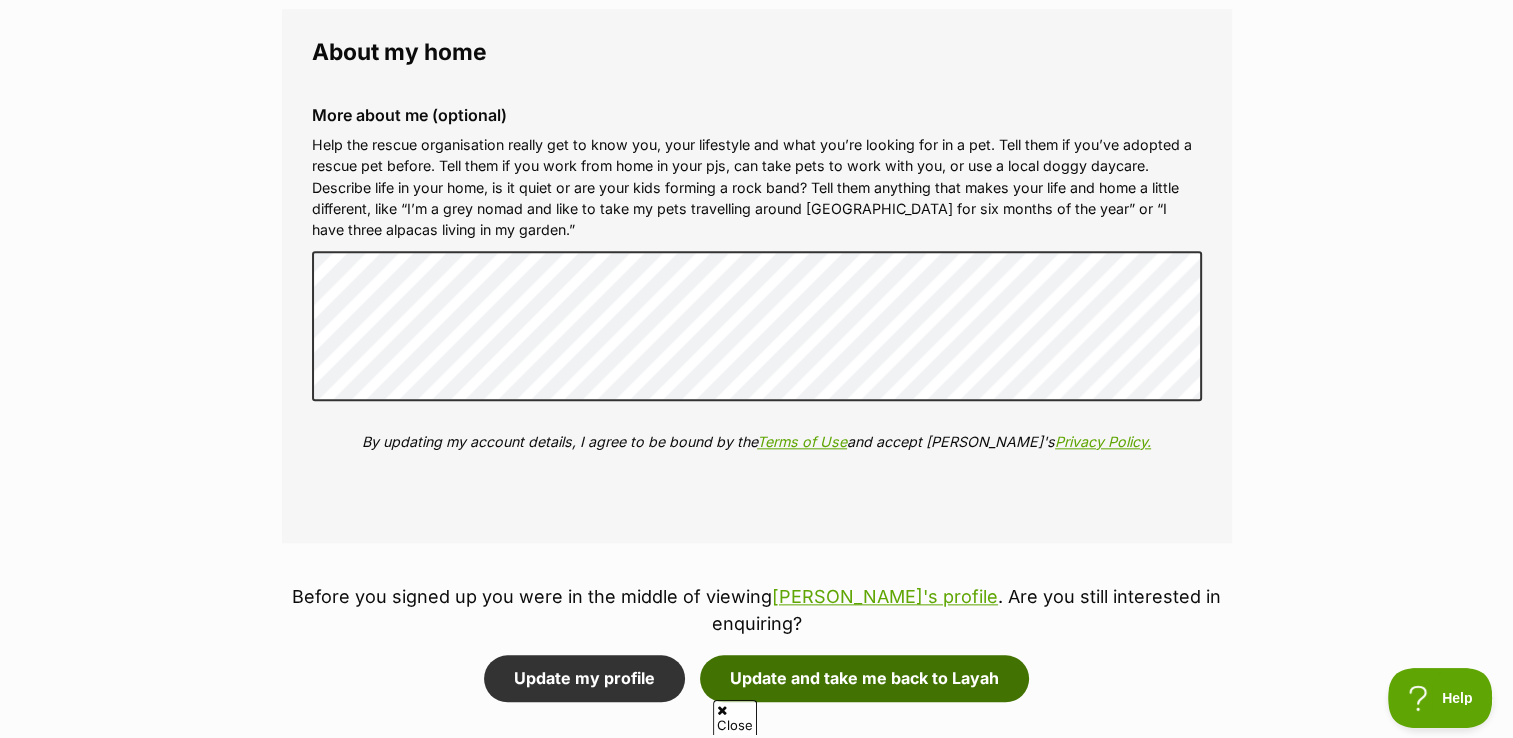 click on "Update and take me back to Layah" at bounding box center (864, 678) 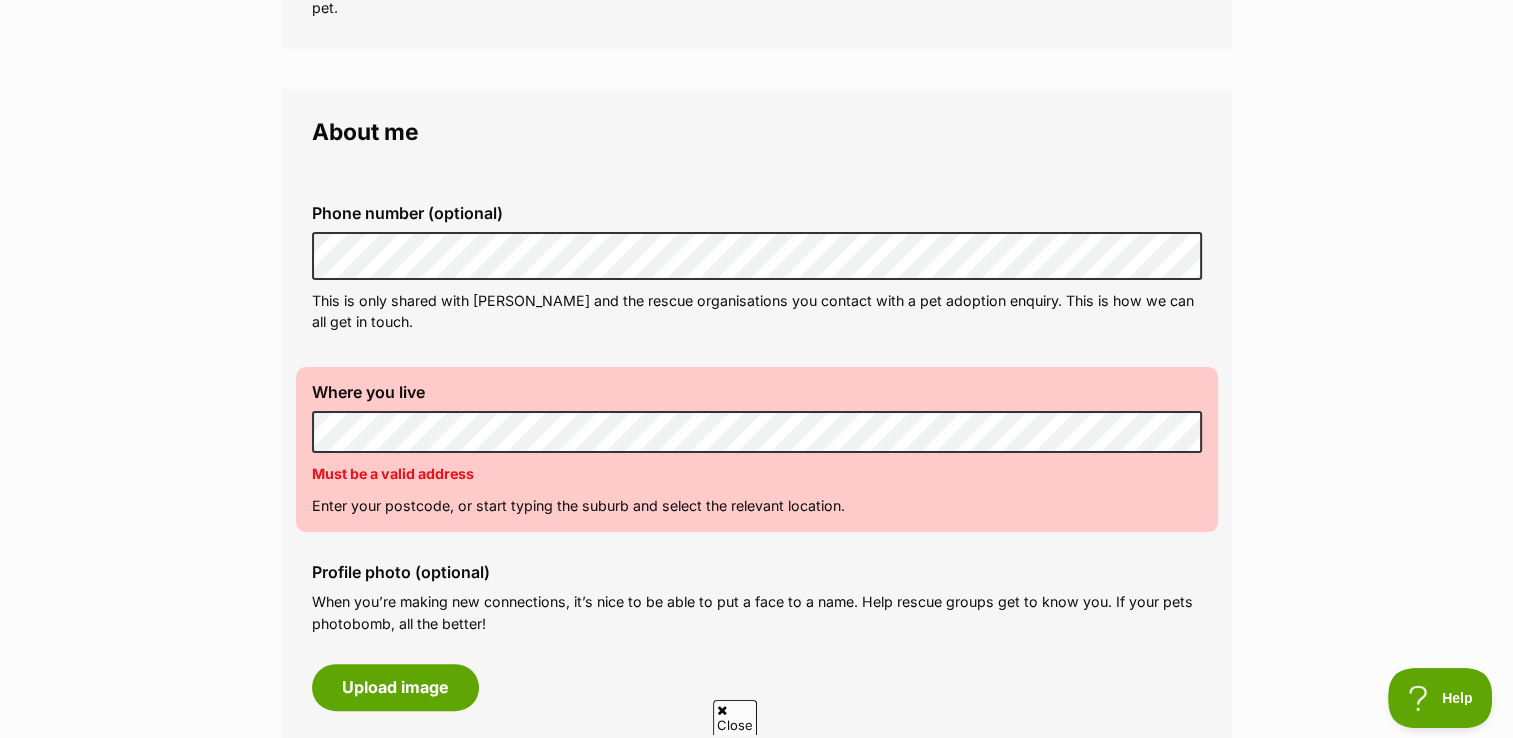 scroll, scrollTop: 500, scrollLeft: 0, axis: vertical 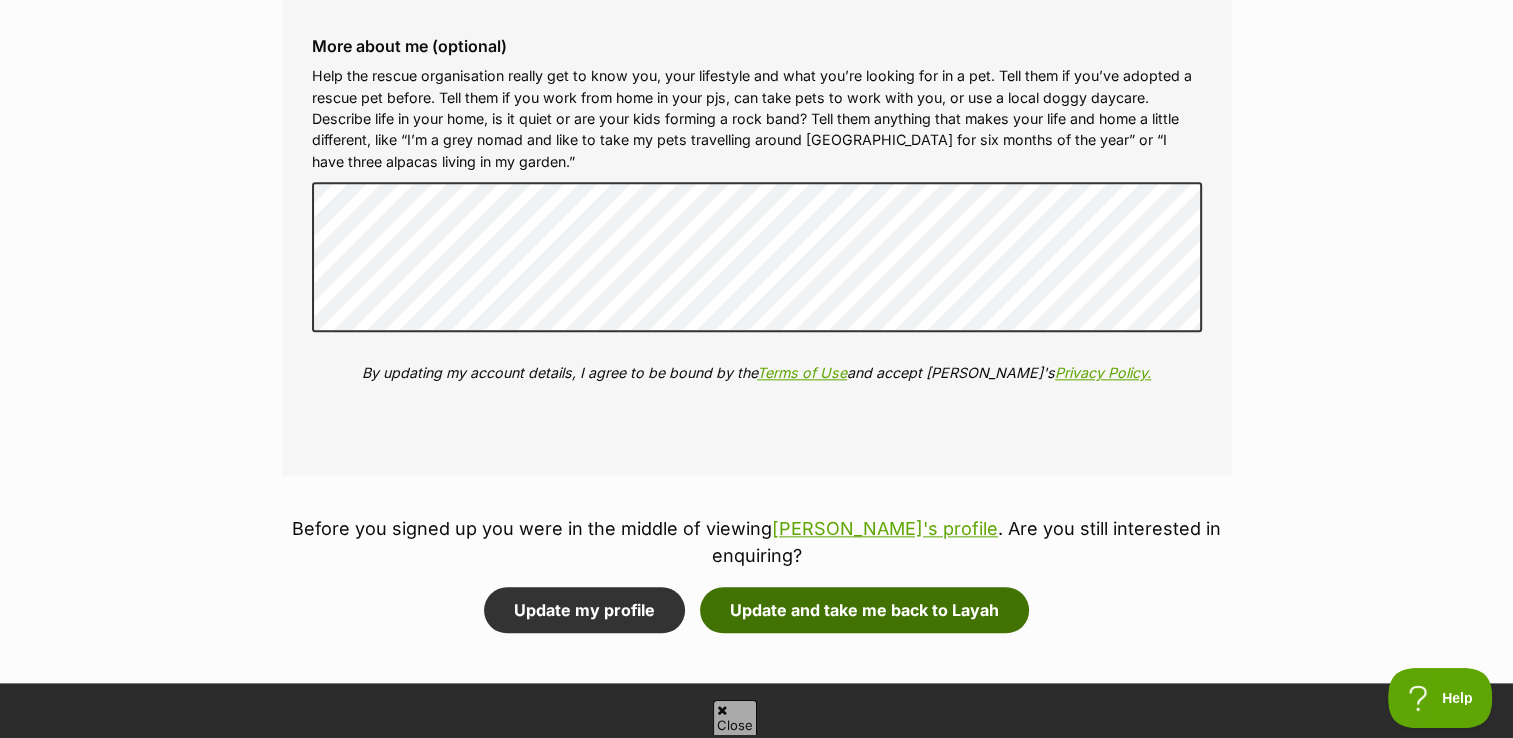 click on "Update and take me back to Layah" at bounding box center [864, 610] 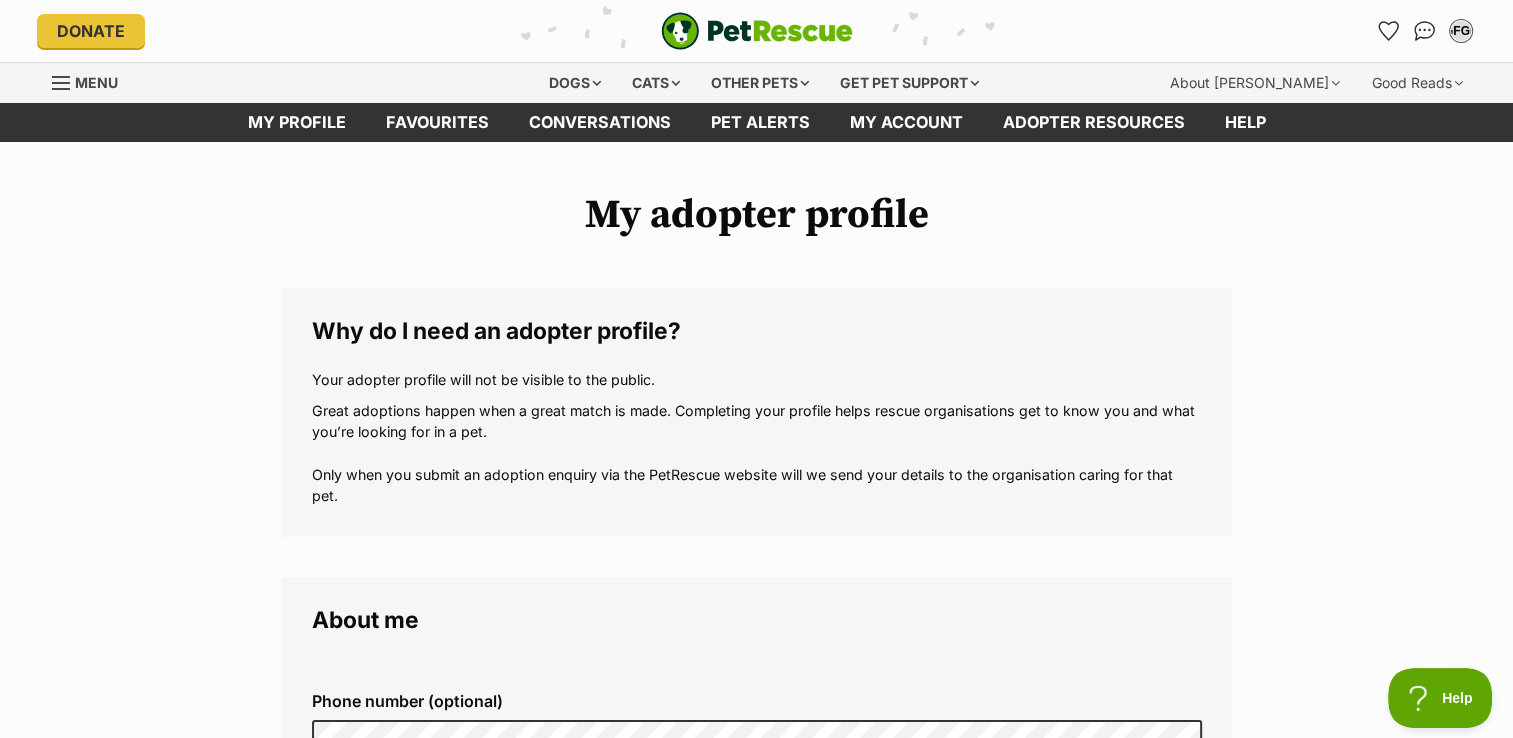 scroll, scrollTop: 0, scrollLeft: 0, axis: both 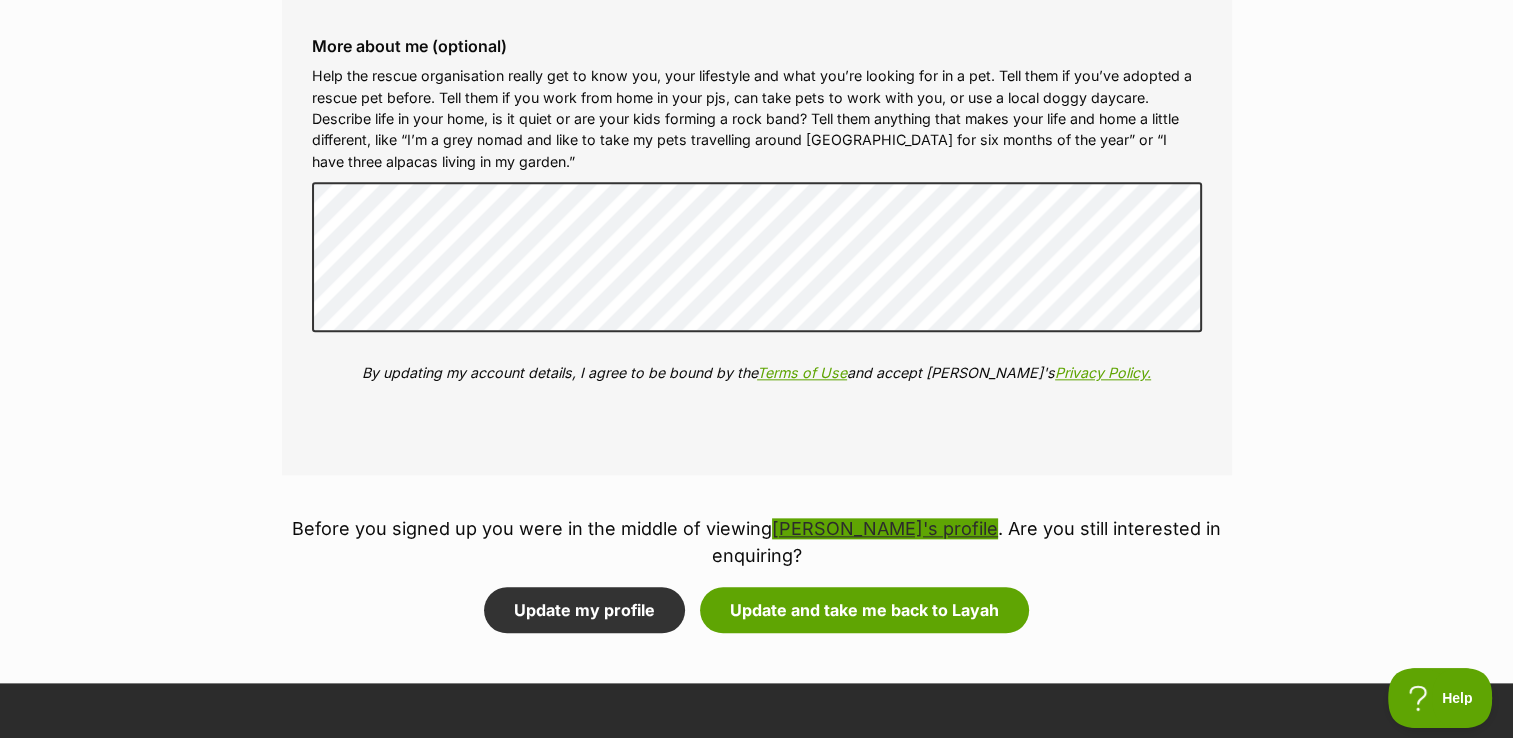 click on "[PERSON_NAME]'s profile" at bounding box center (885, 528) 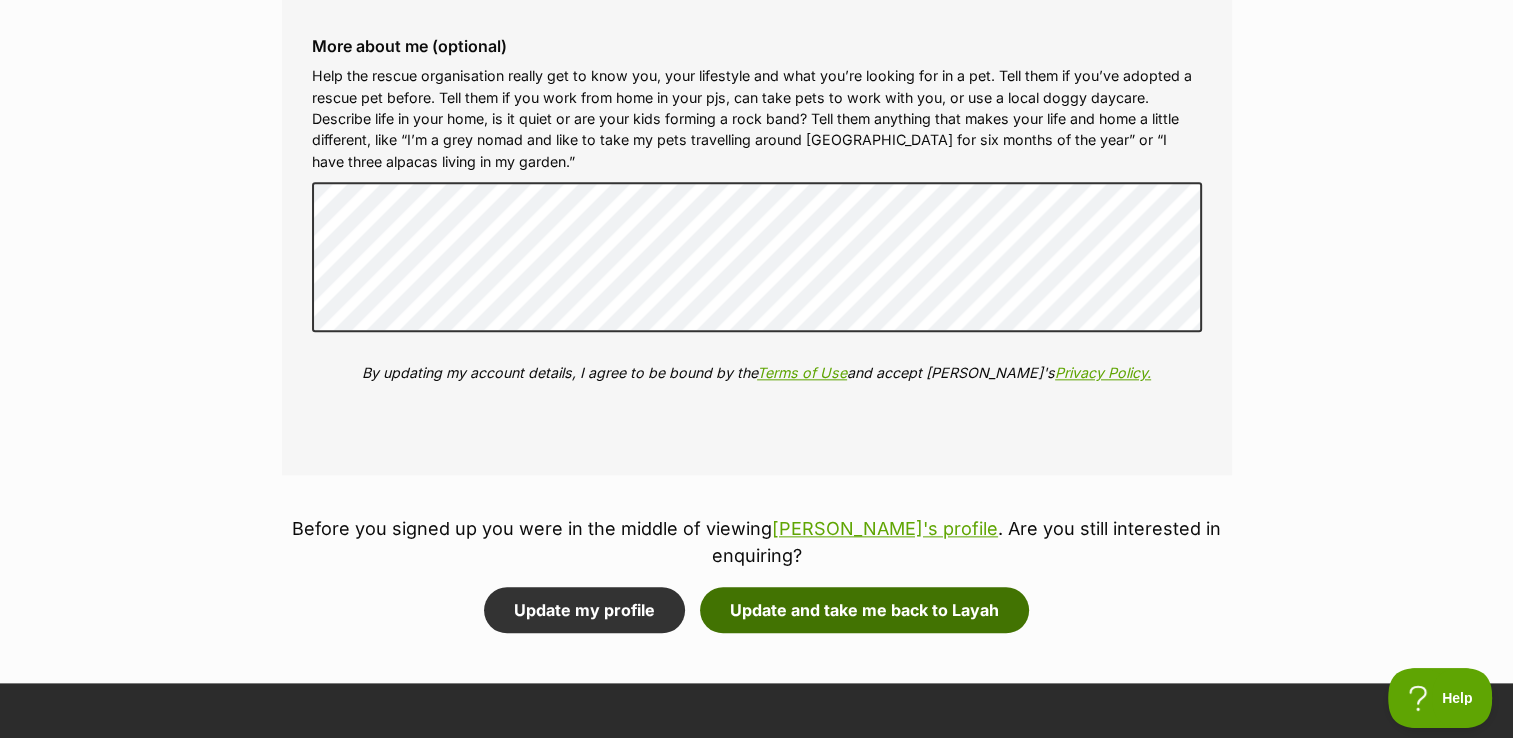 click on "Update and take me back to Layah" at bounding box center (864, 610) 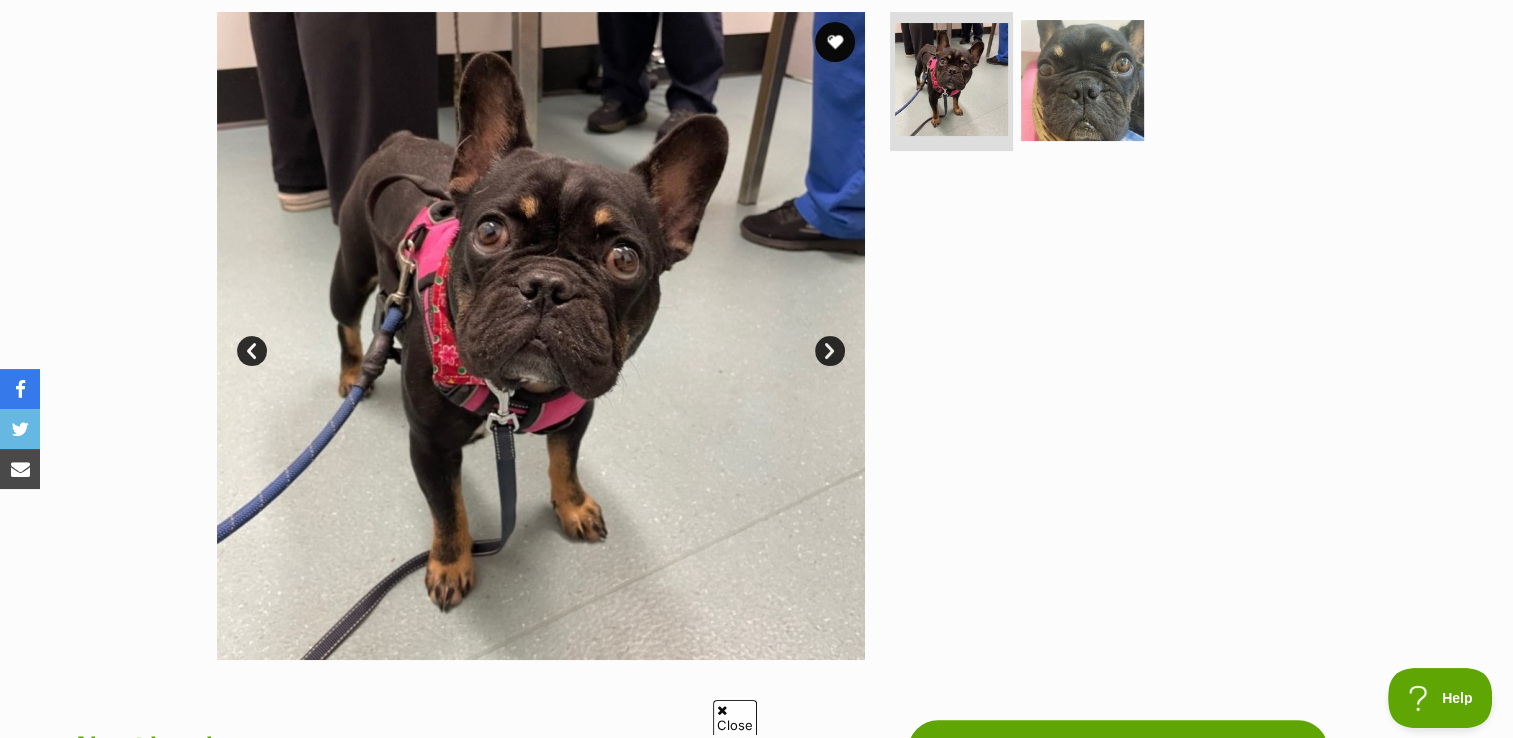 scroll, scrollTop: 400, scrollLeft: 0, axis: vertical 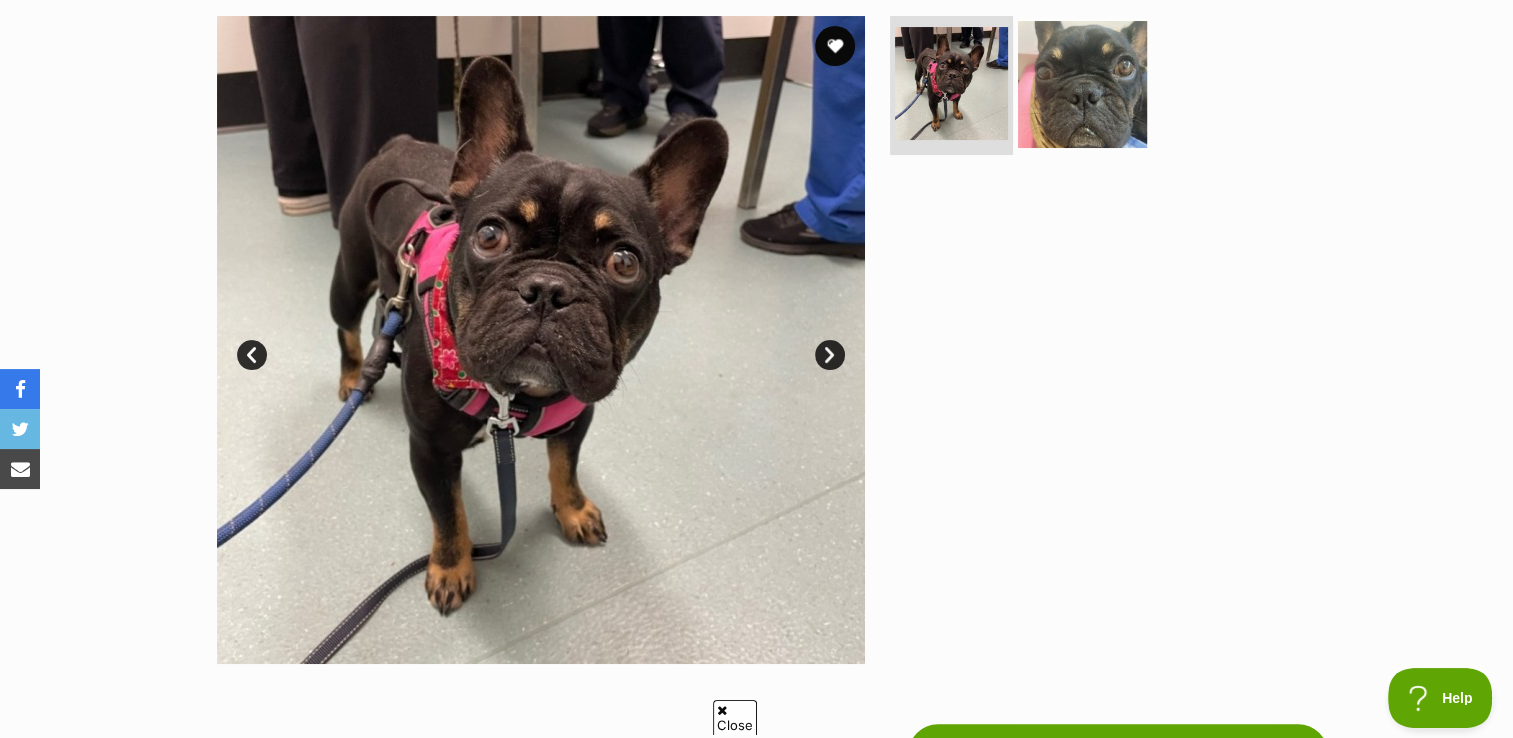 click at bounding box center [1082, 82] 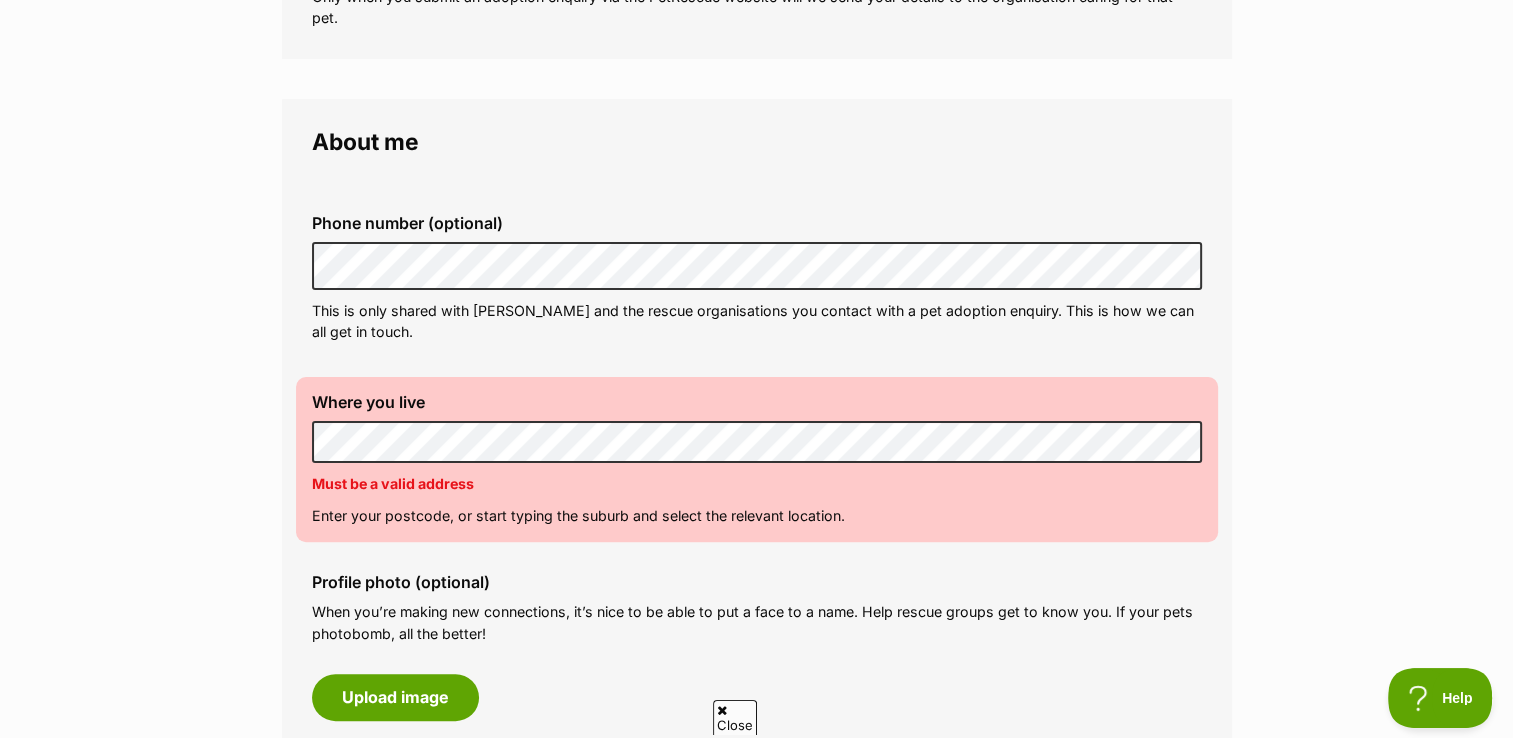 scroll, scrollTop: 600, scrollLeft: 0, axis: vertical 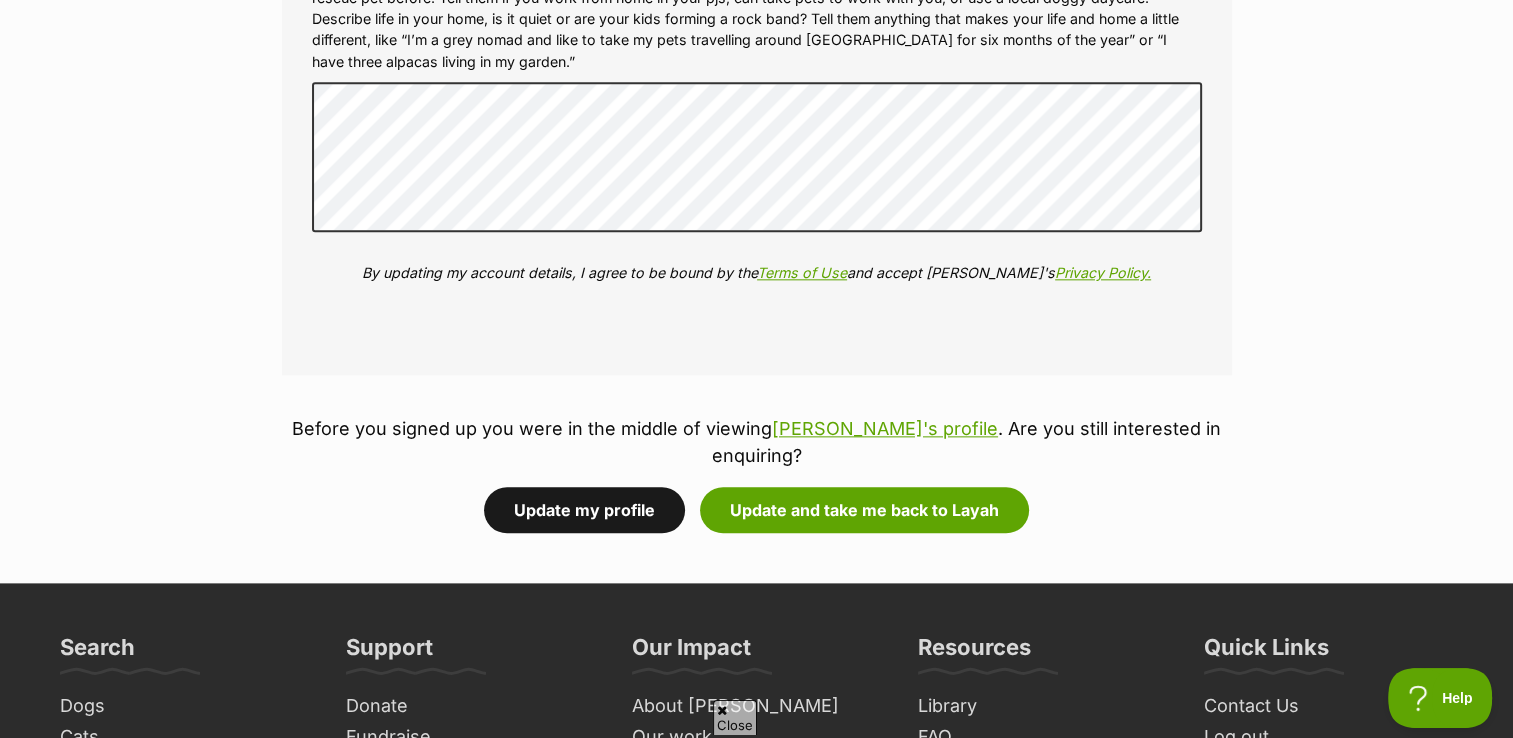click on "Update my profile" at bounding box center [584, 510] 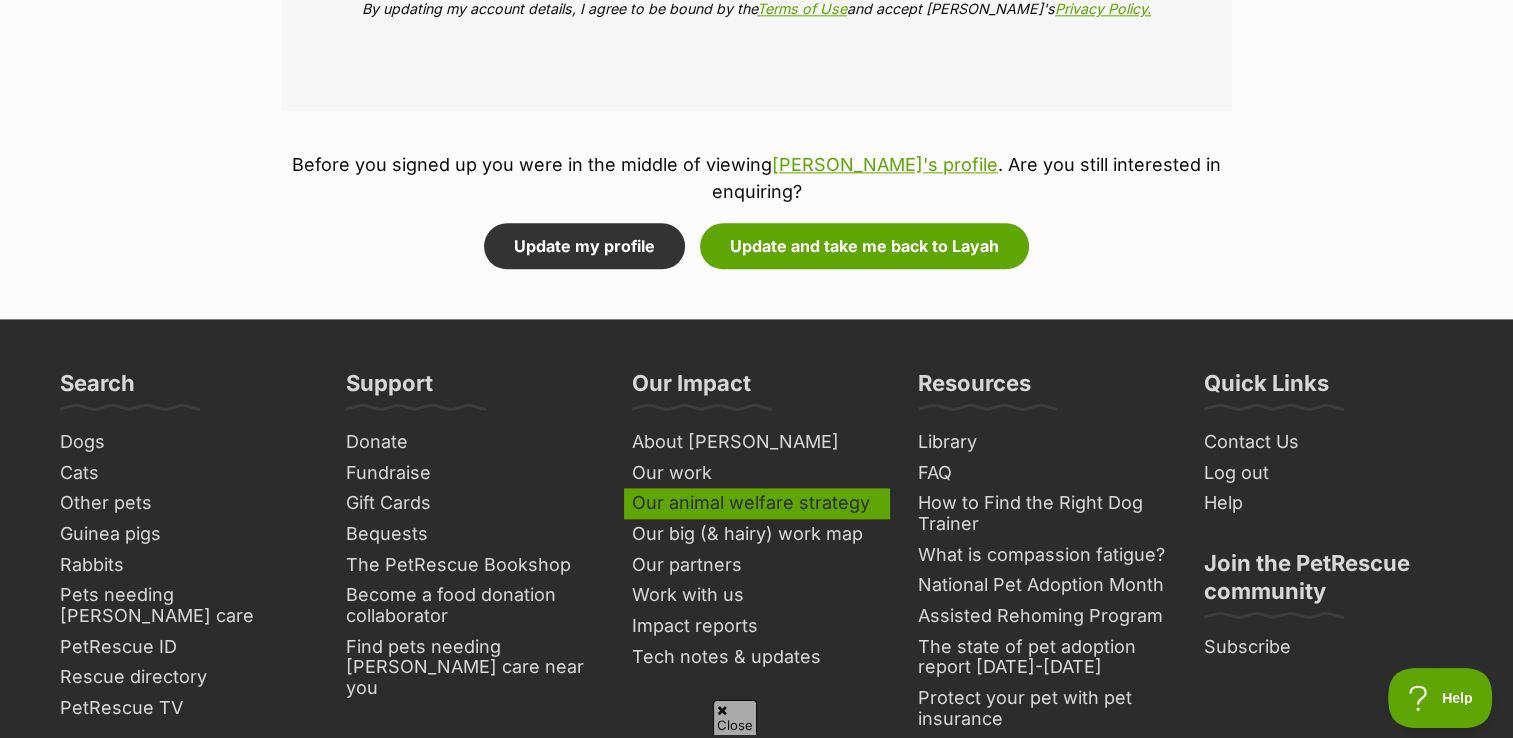 scroll, scrollTop: 2516, scrollLeft: 0, axis: vertical 